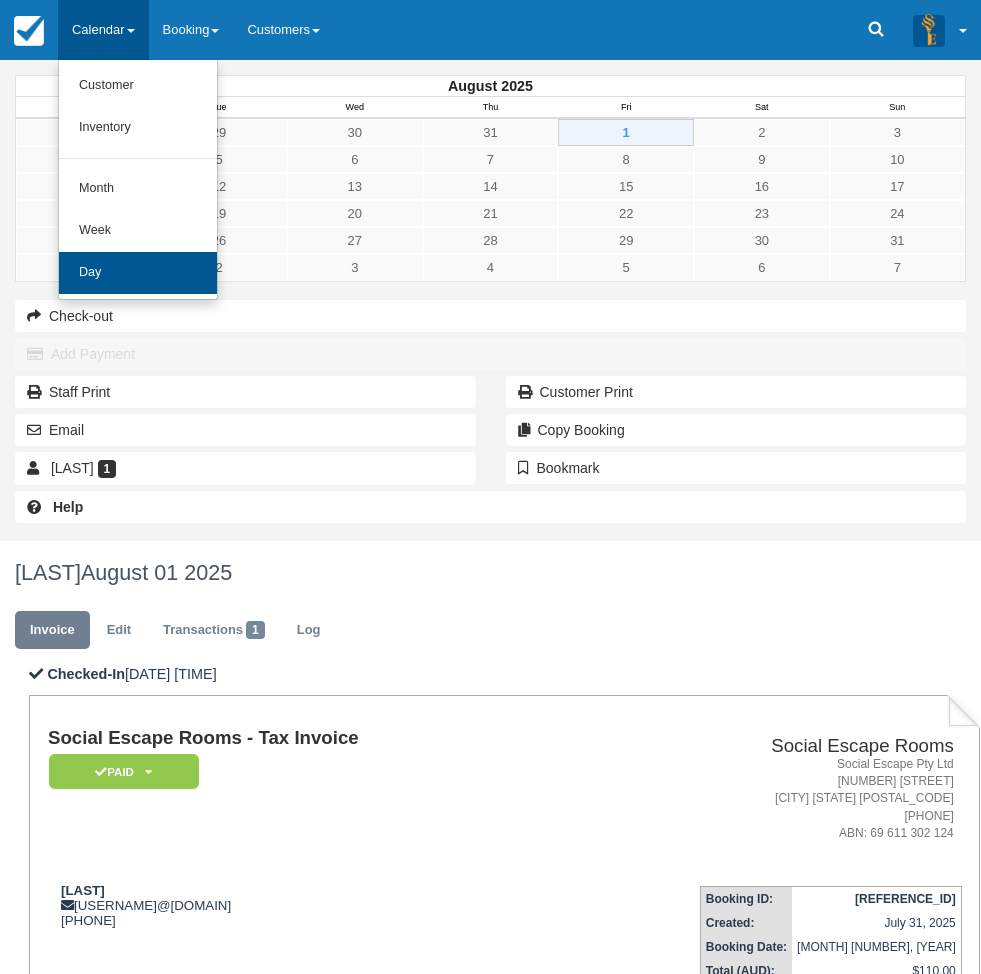 scroll, scrollTop: 0, scrollLeft: 0, axis: both 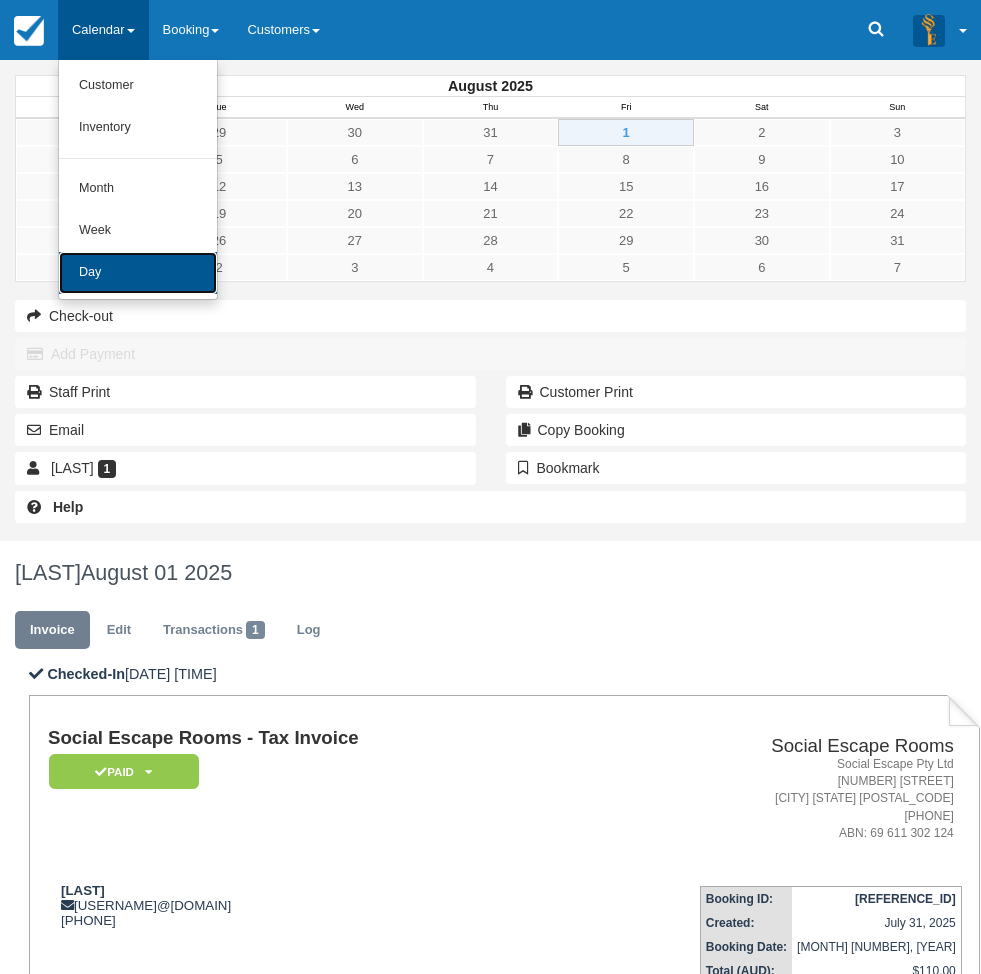 click on "Day" at bounding box center [138, 273] 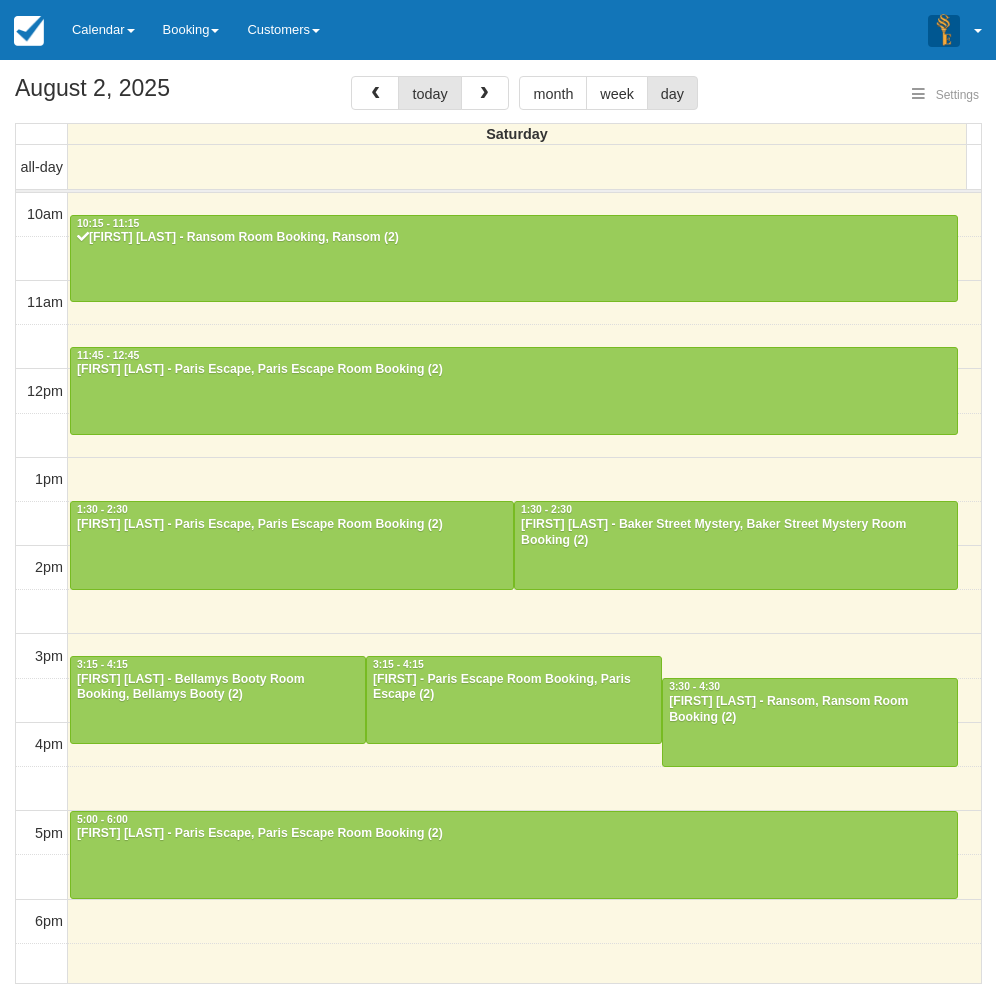 select 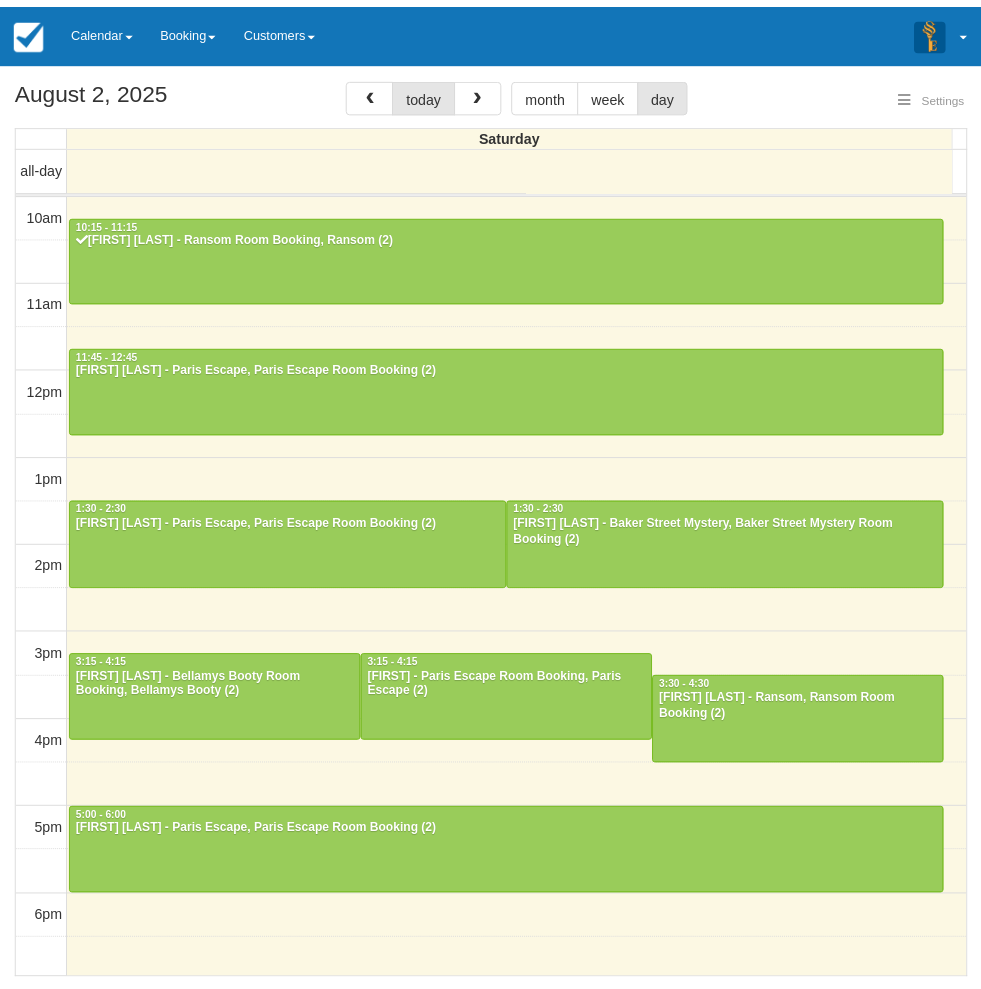 scroll, scrollTop: 0, scrollLeft: 0, axis: both 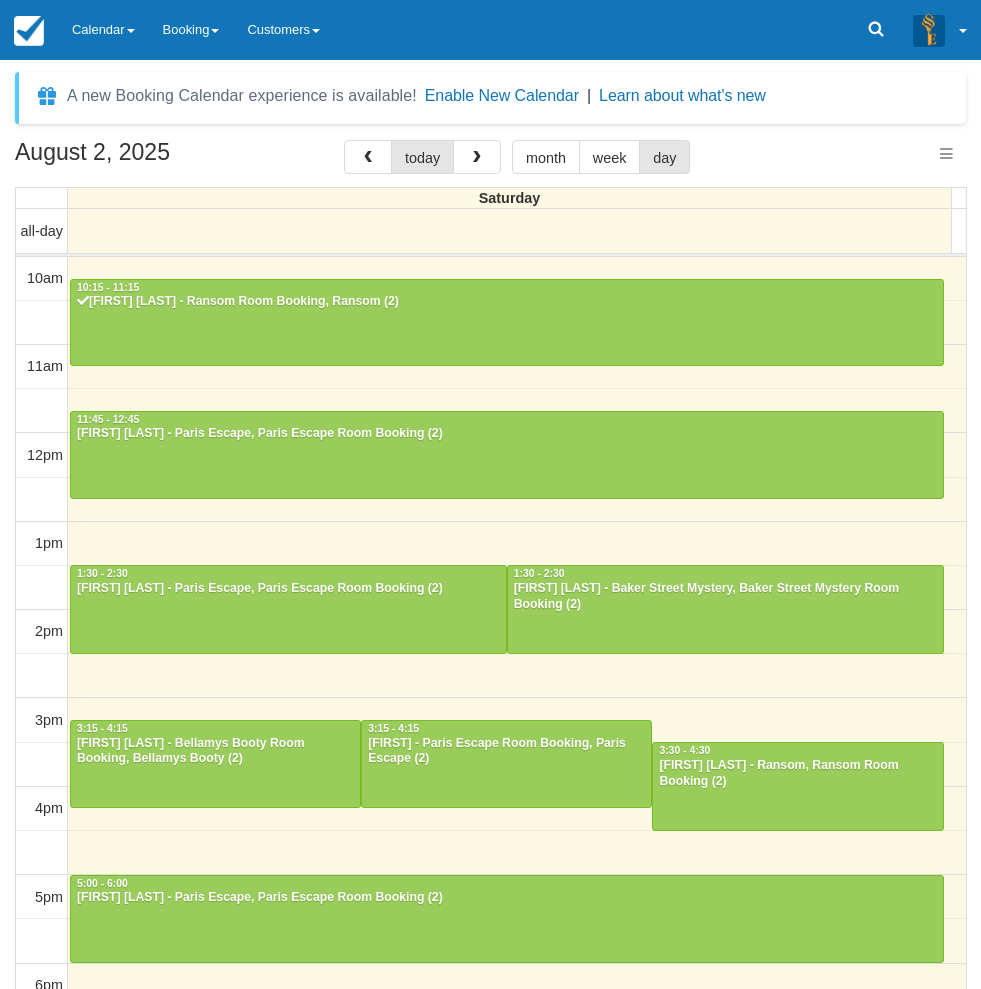 select 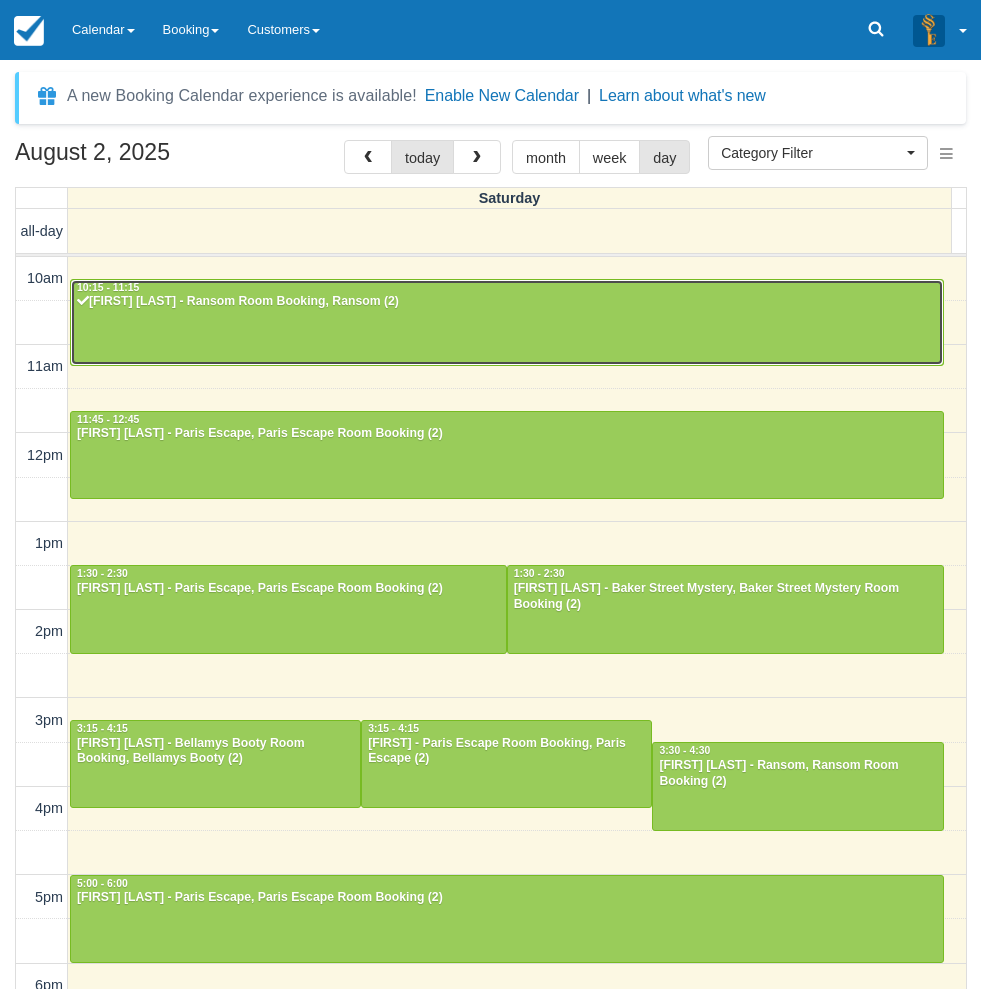 click at bounding box center [507, 323] 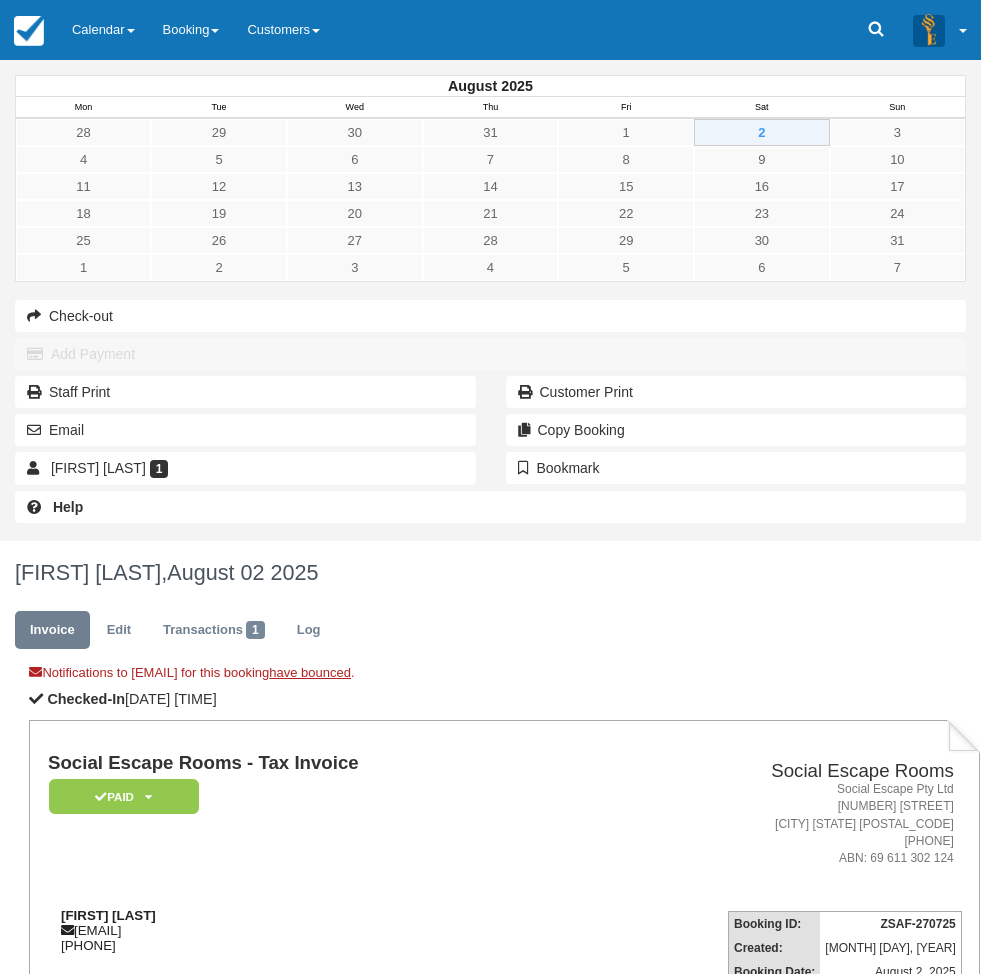 scroll, scrollTop: 0, scrollLeft: 0, axis: both 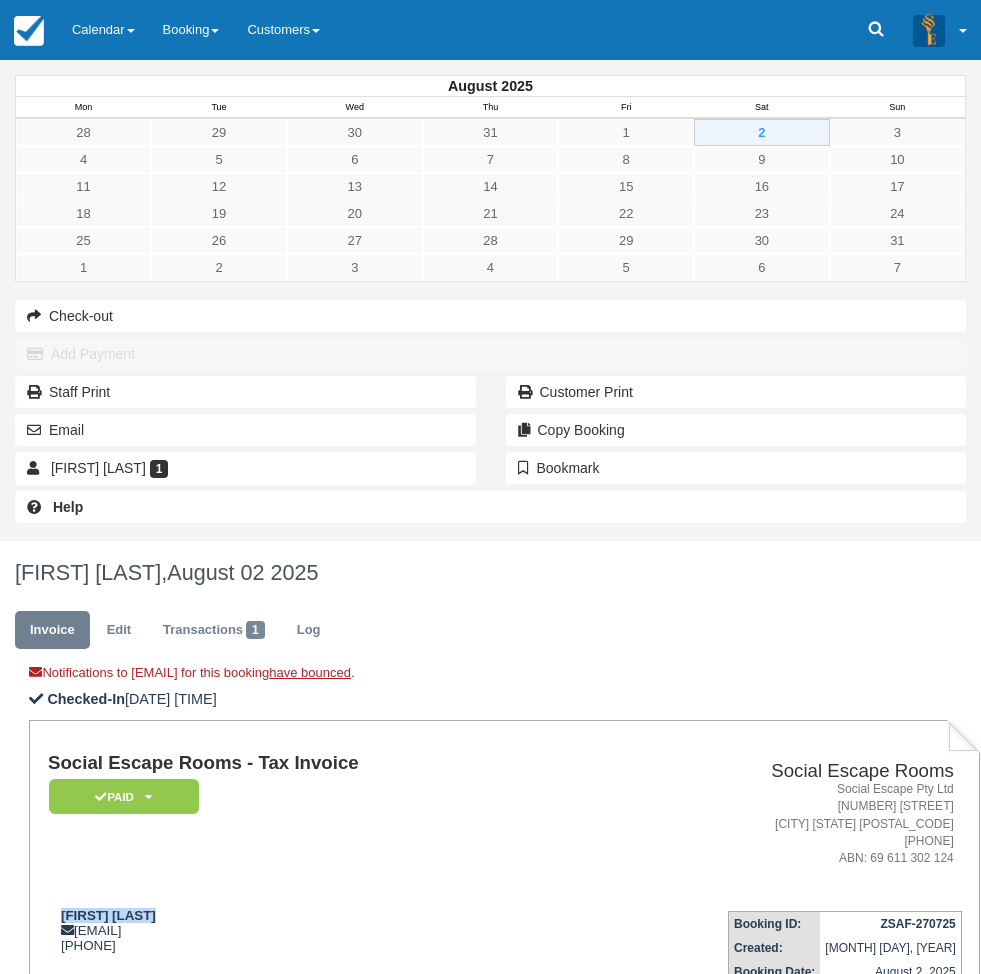 drag, startPoint x: 437, startPoint y: 436, endPoint x: 314, endPoint y: 423, distance: 123.68508 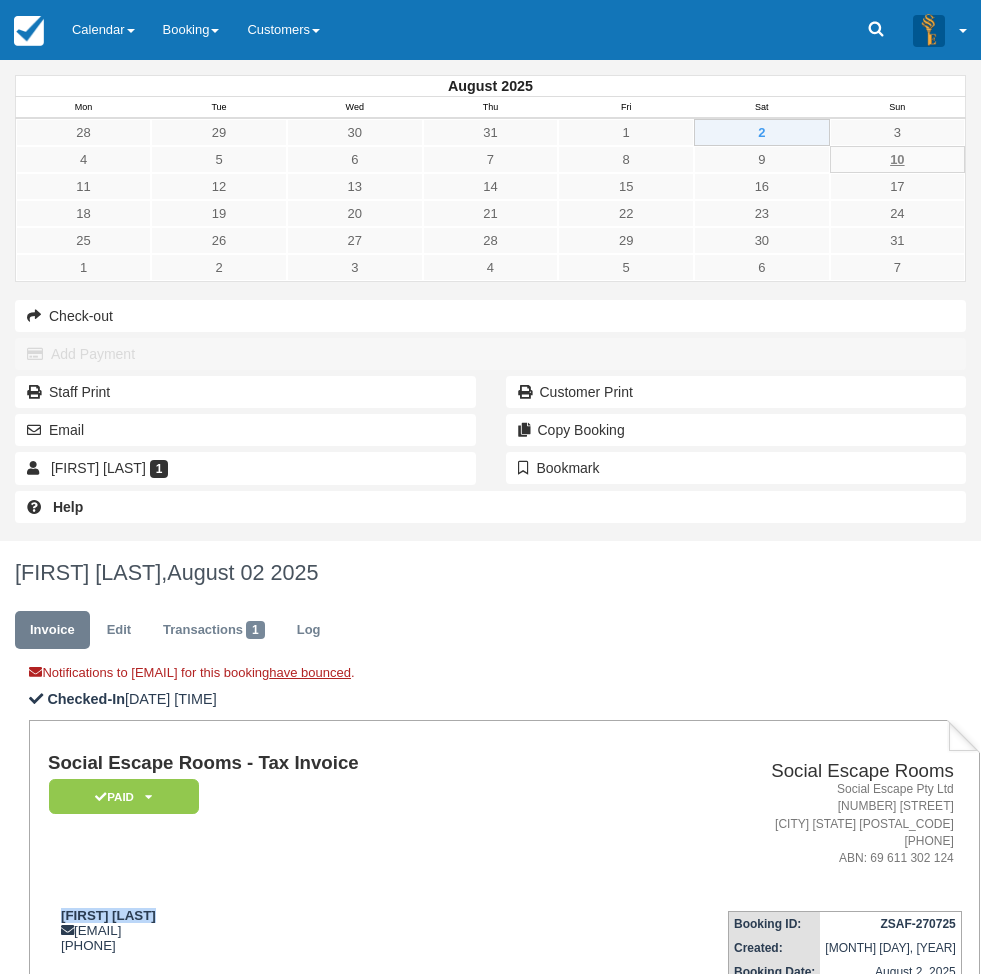 copy on "[FIRST] [LAST]" 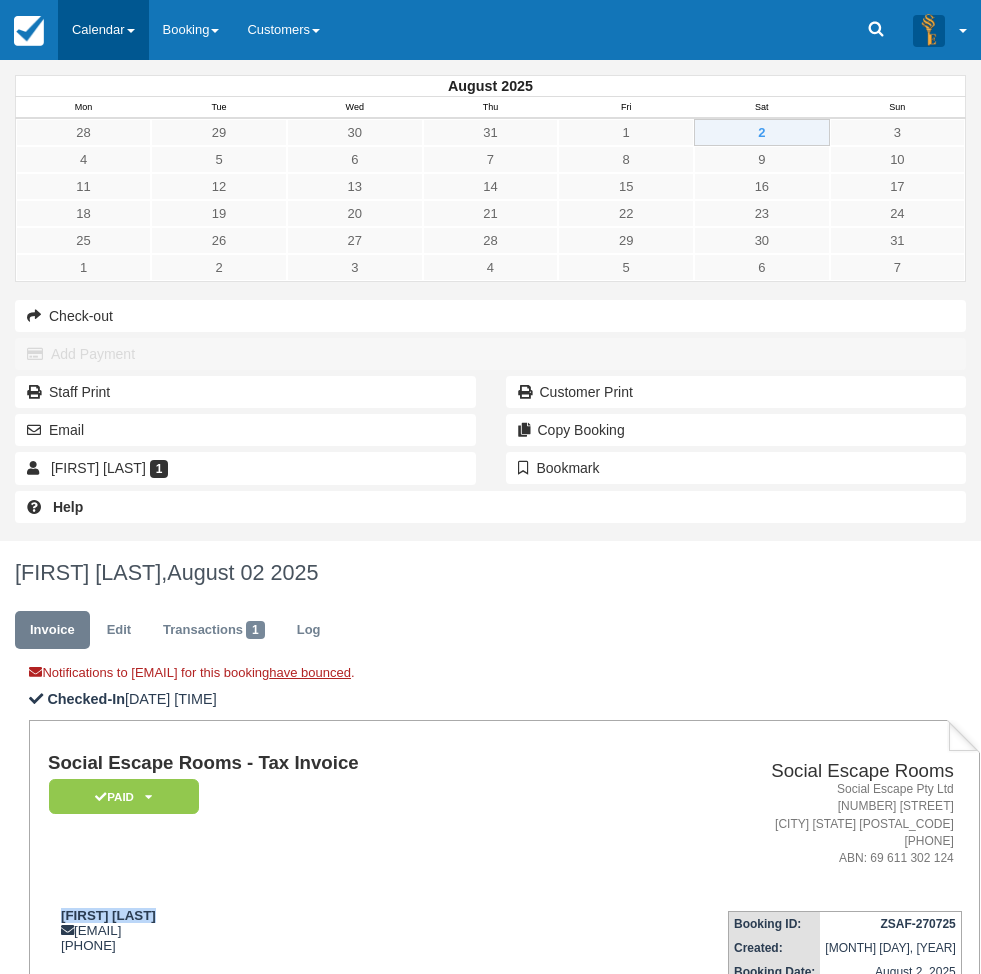 click at bounding box center [131, 31] 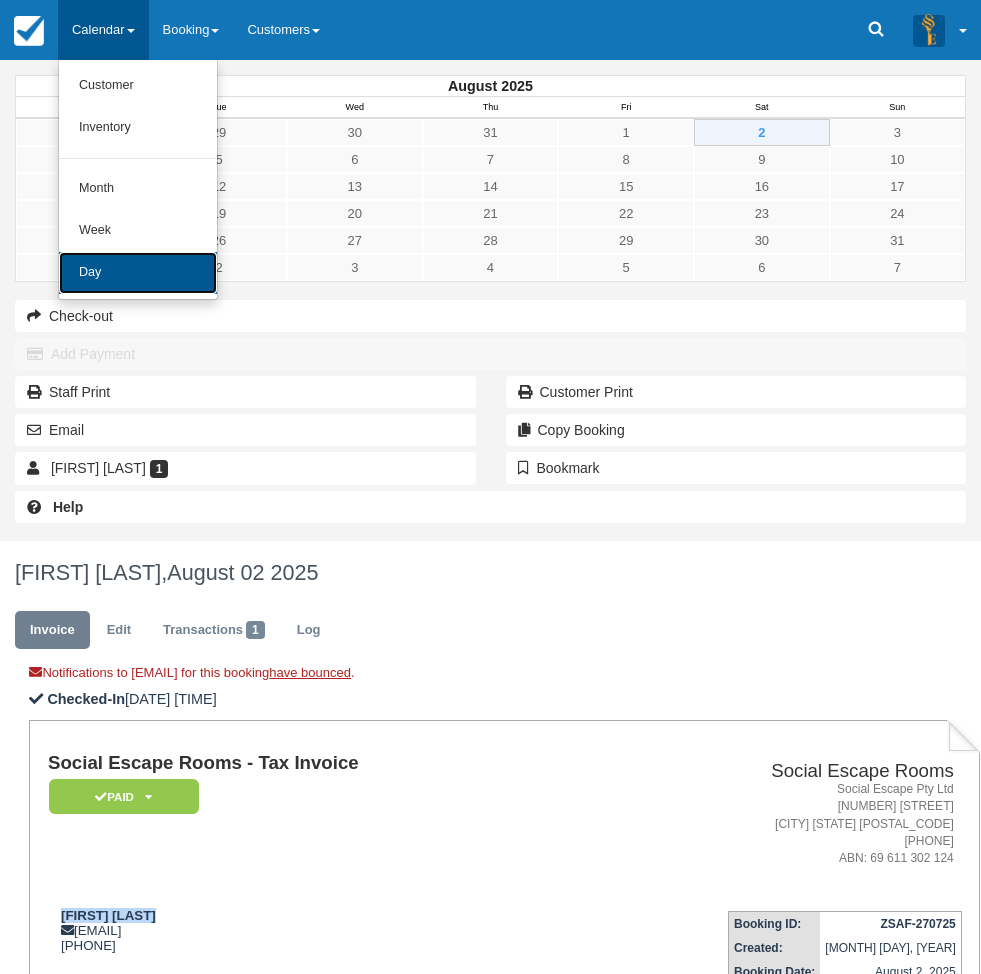 click on "Day" at bounding box center [138, 273] 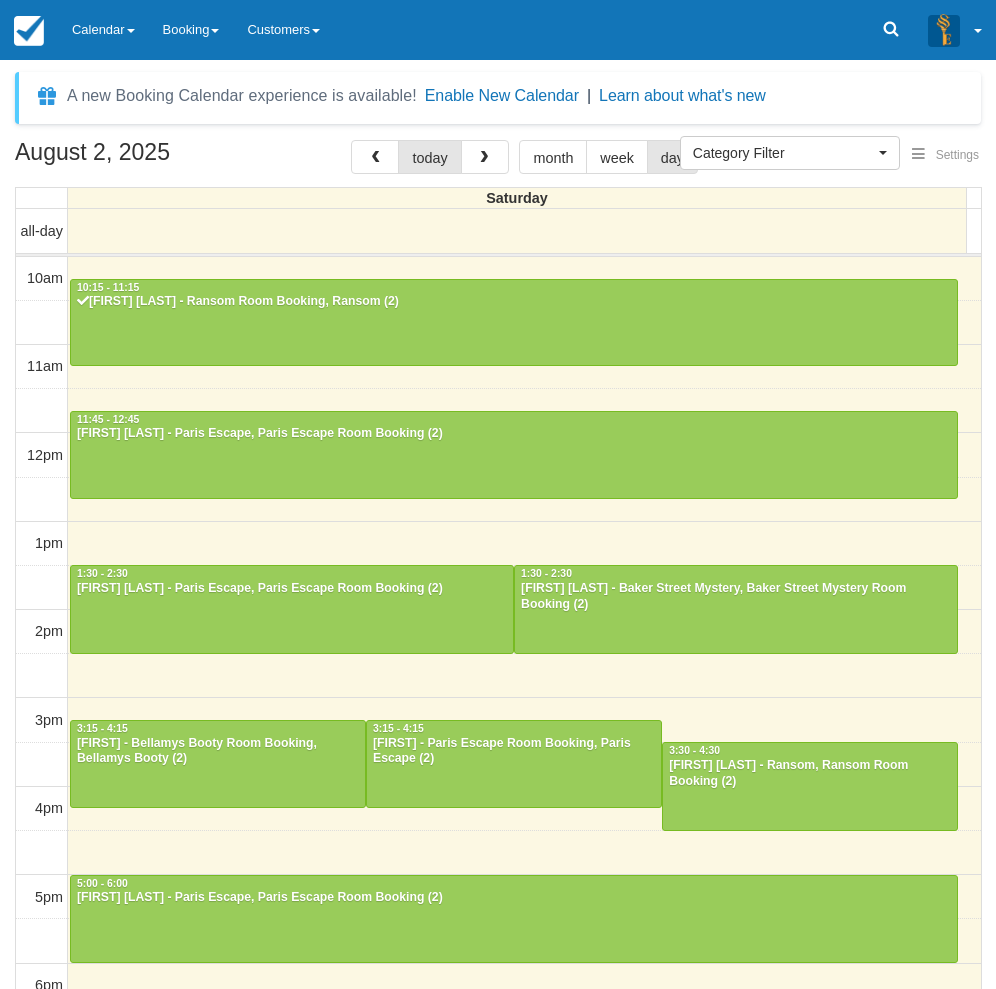 select 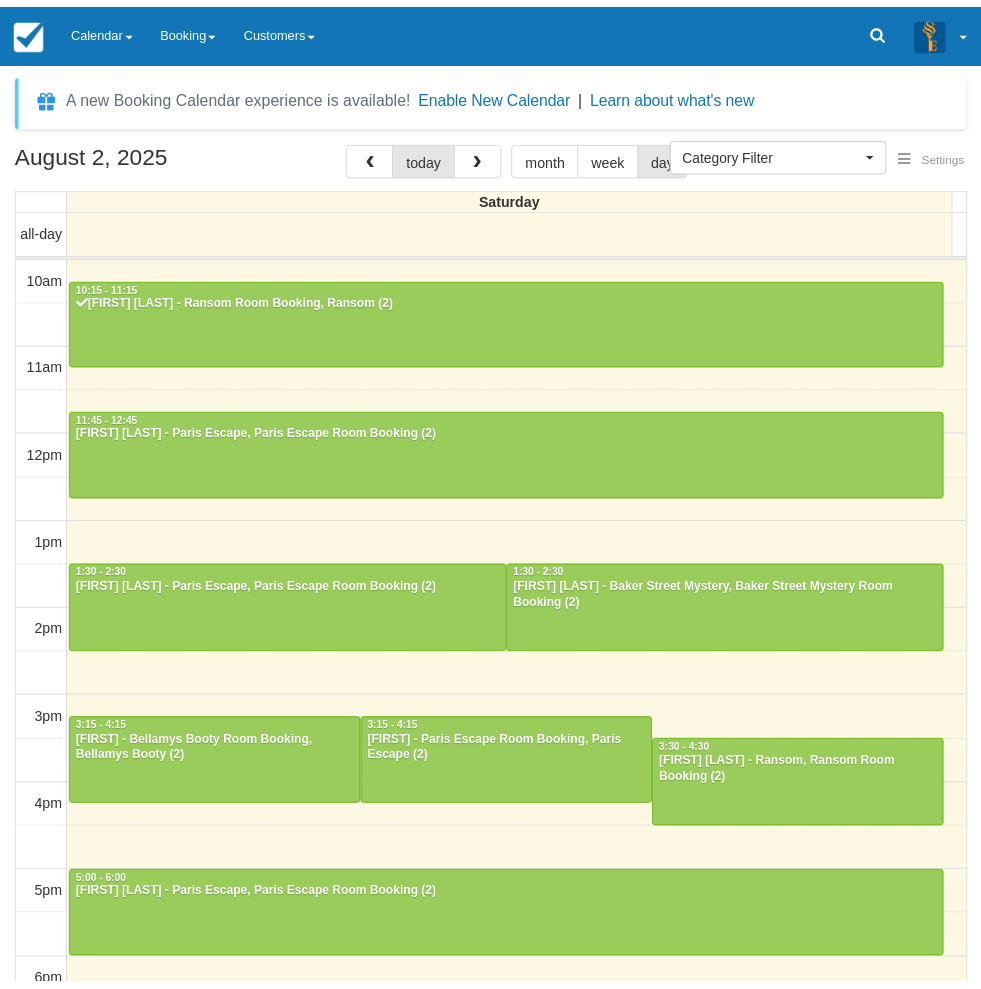 scroll, scrollTop: 0, scrollLeft: 0, axis: both 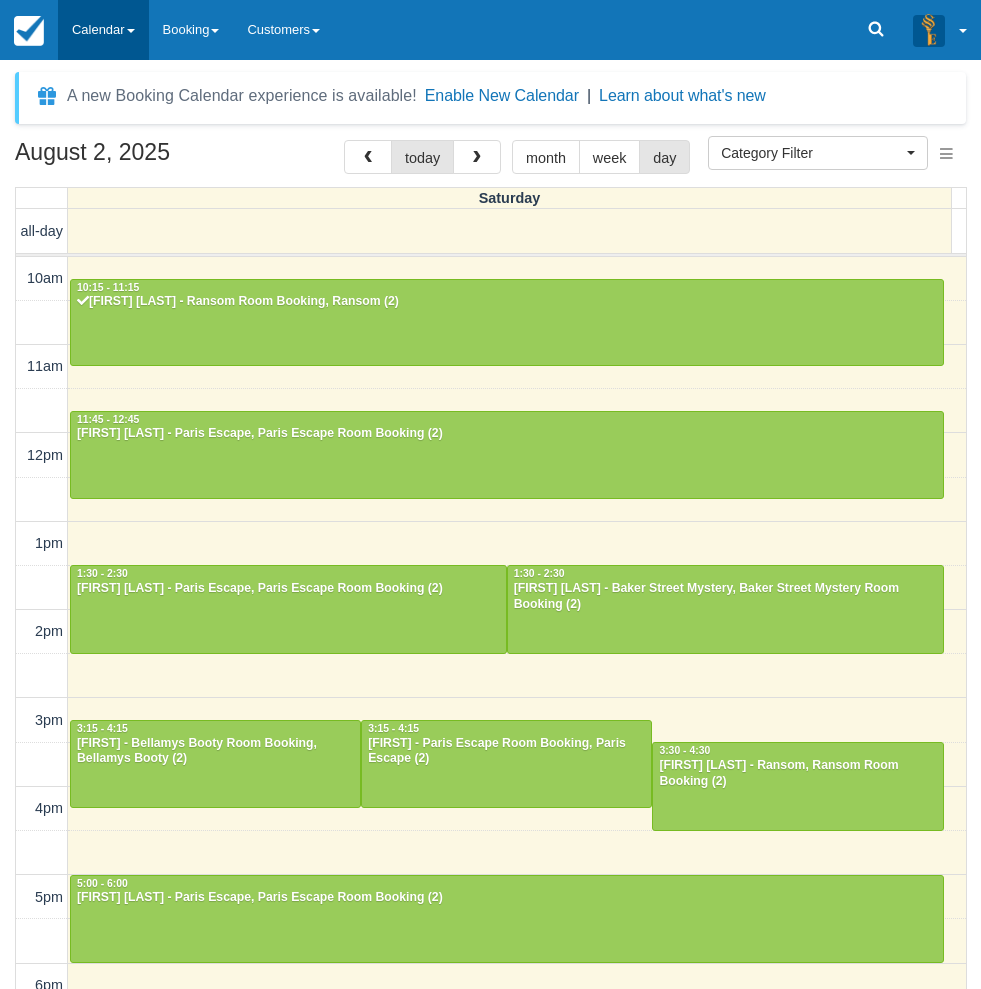 click on "Calendar" at bounding box center [103, 30] 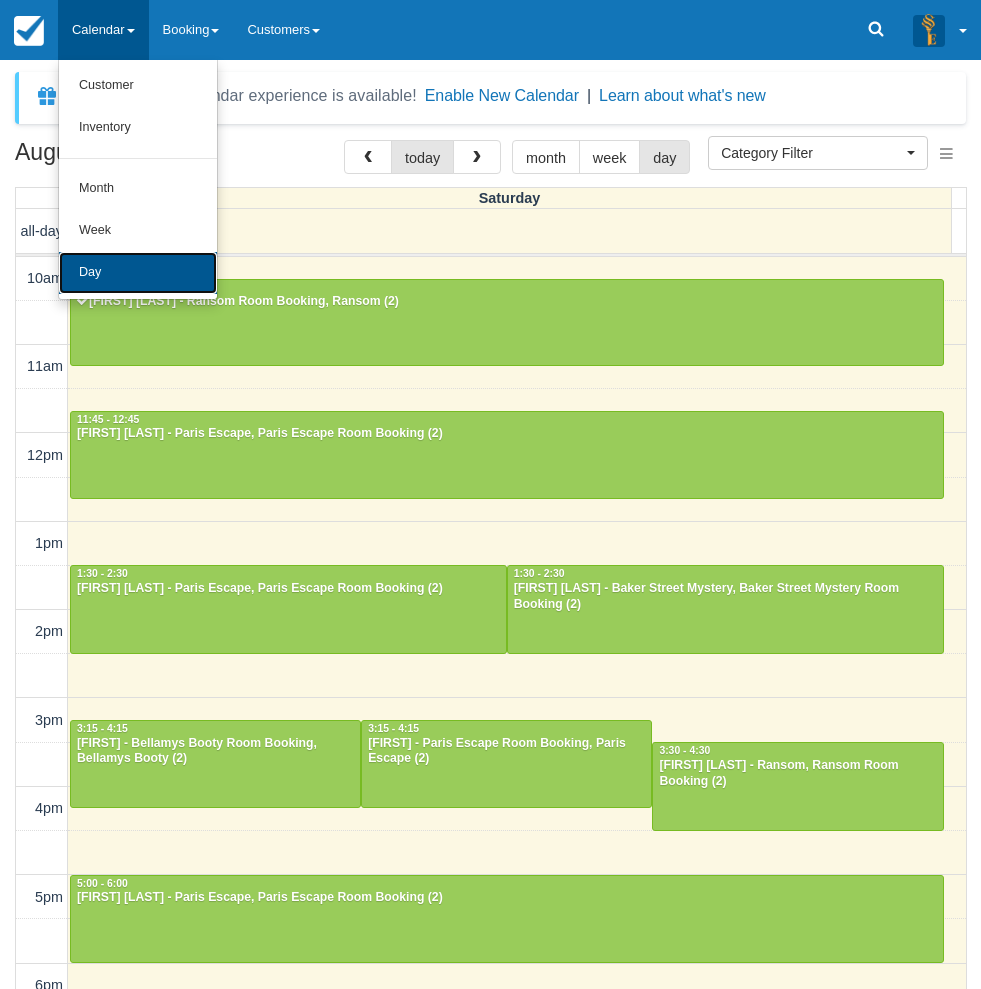 click on "Day" at bounding box center (138, 273) 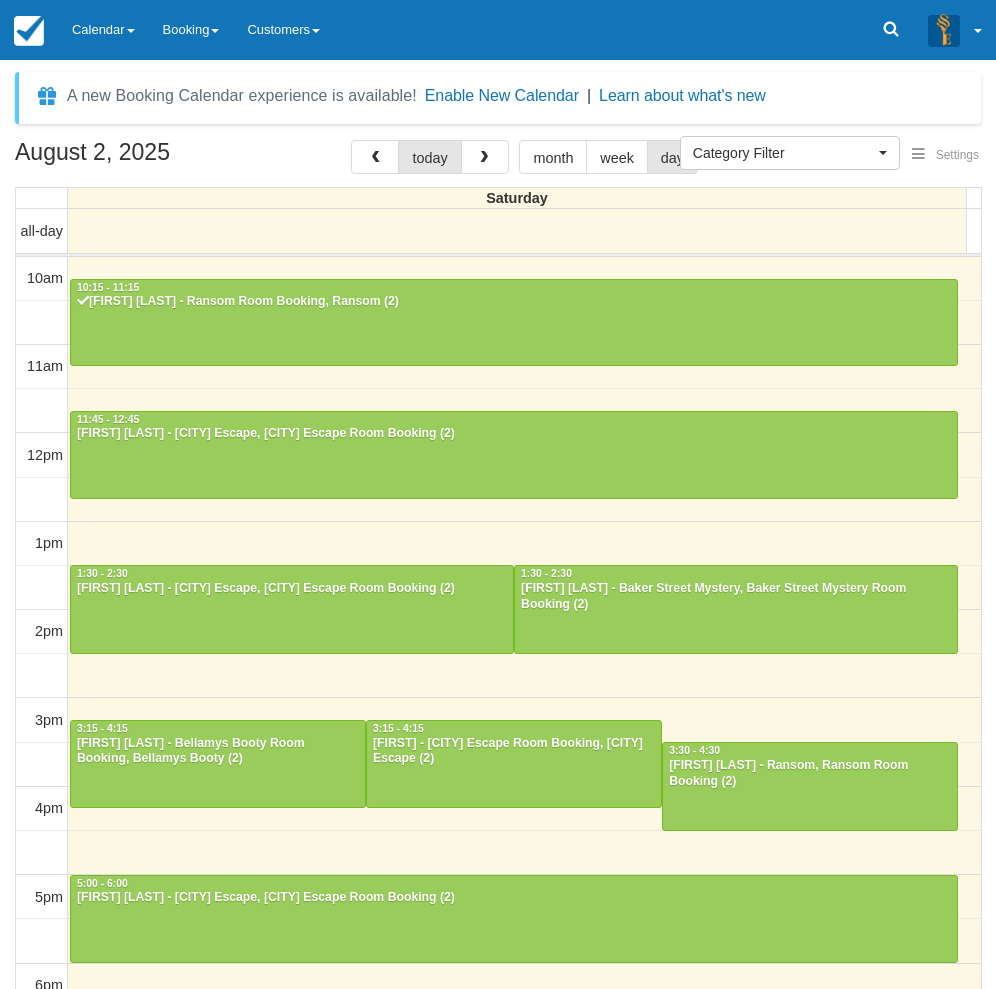 select 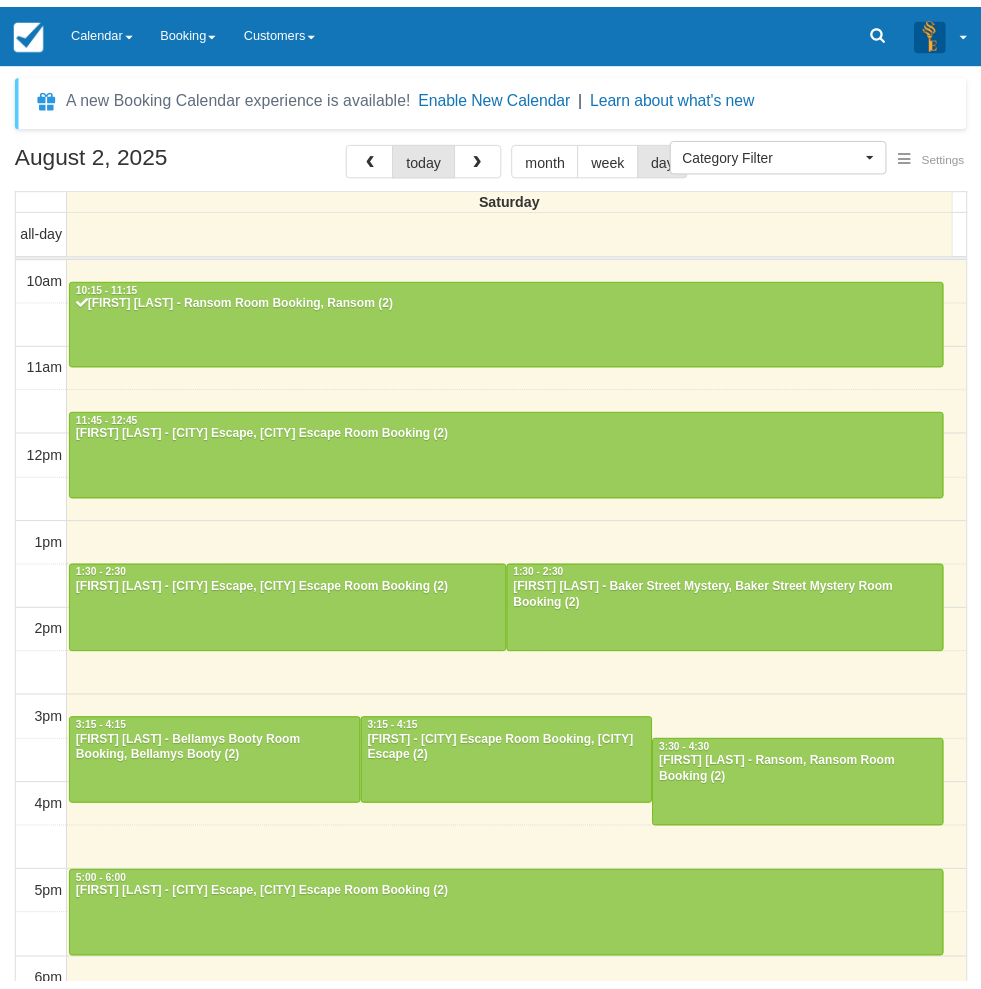 scroll, scrollTop: 0, scrollLeft: 0, axis: both 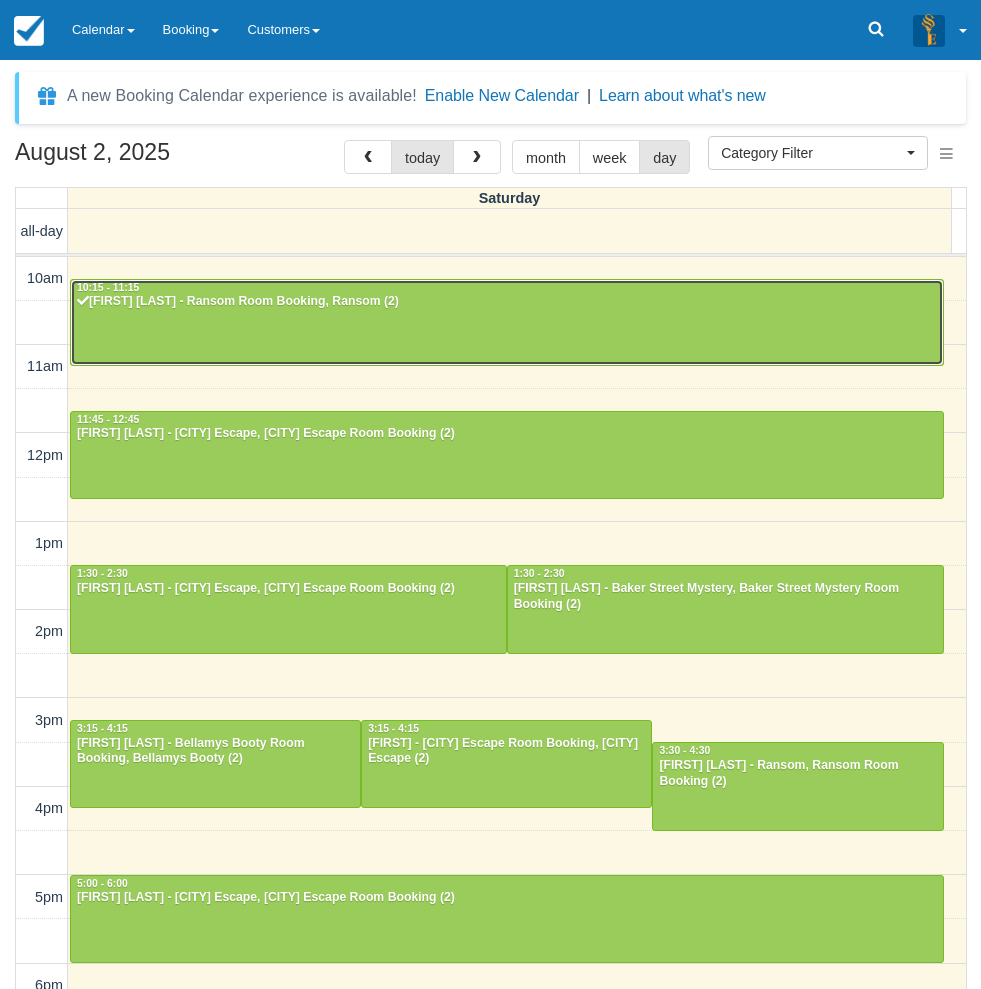 click at bounding box center [507, 323] 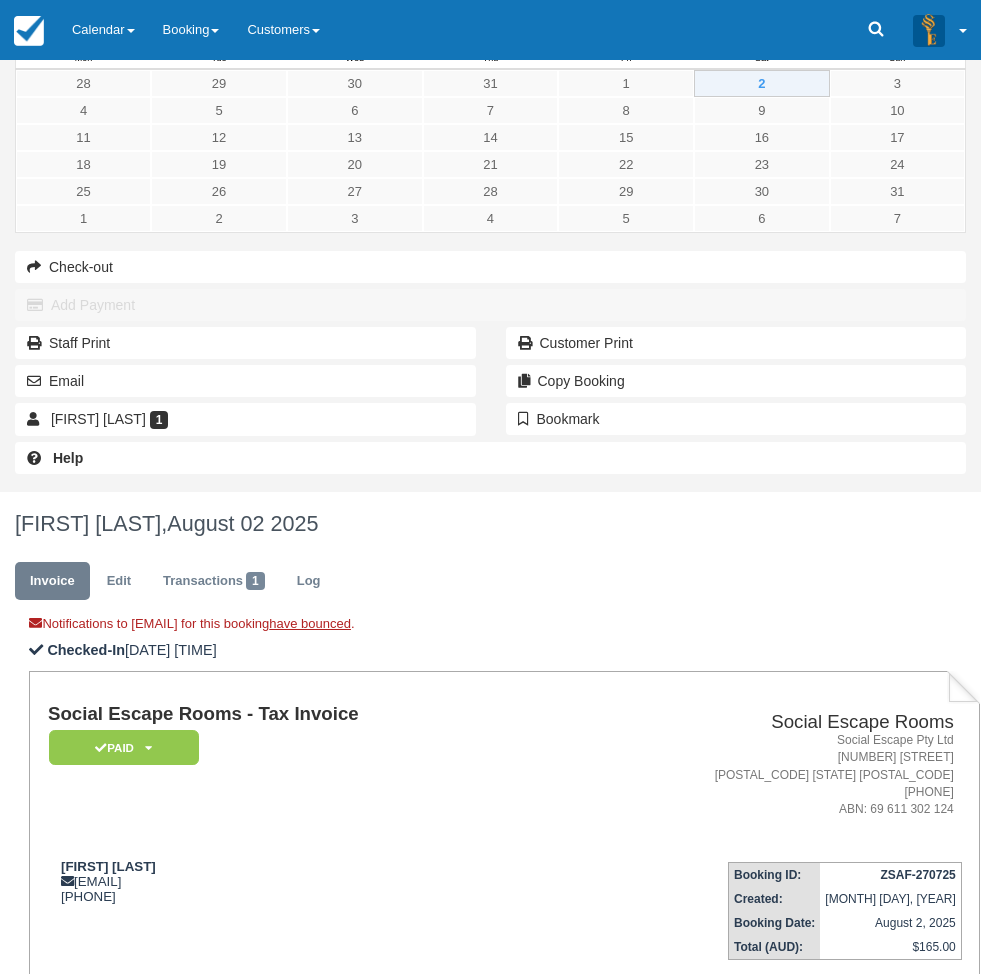 scroll, scrollTop: 97, scrollLeft: 0, axis: vertical 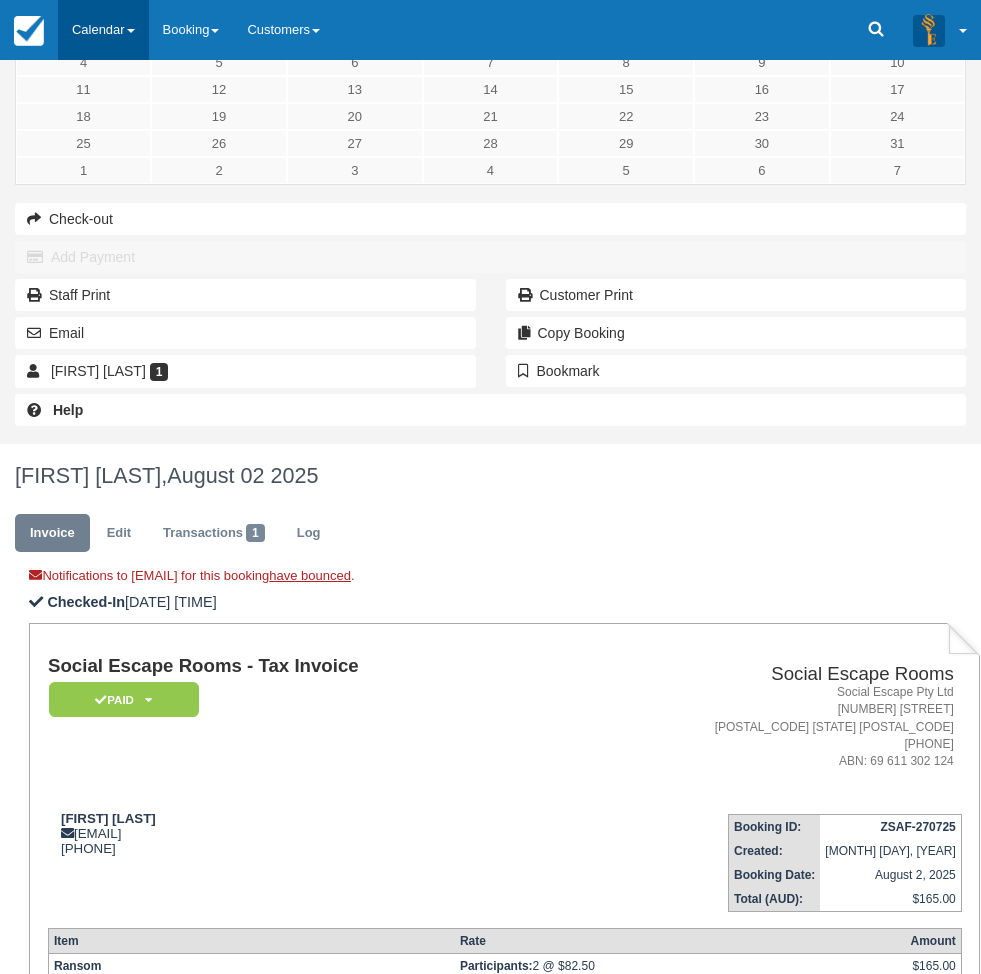 click on "Calendar" at bounding box center (103, 30) 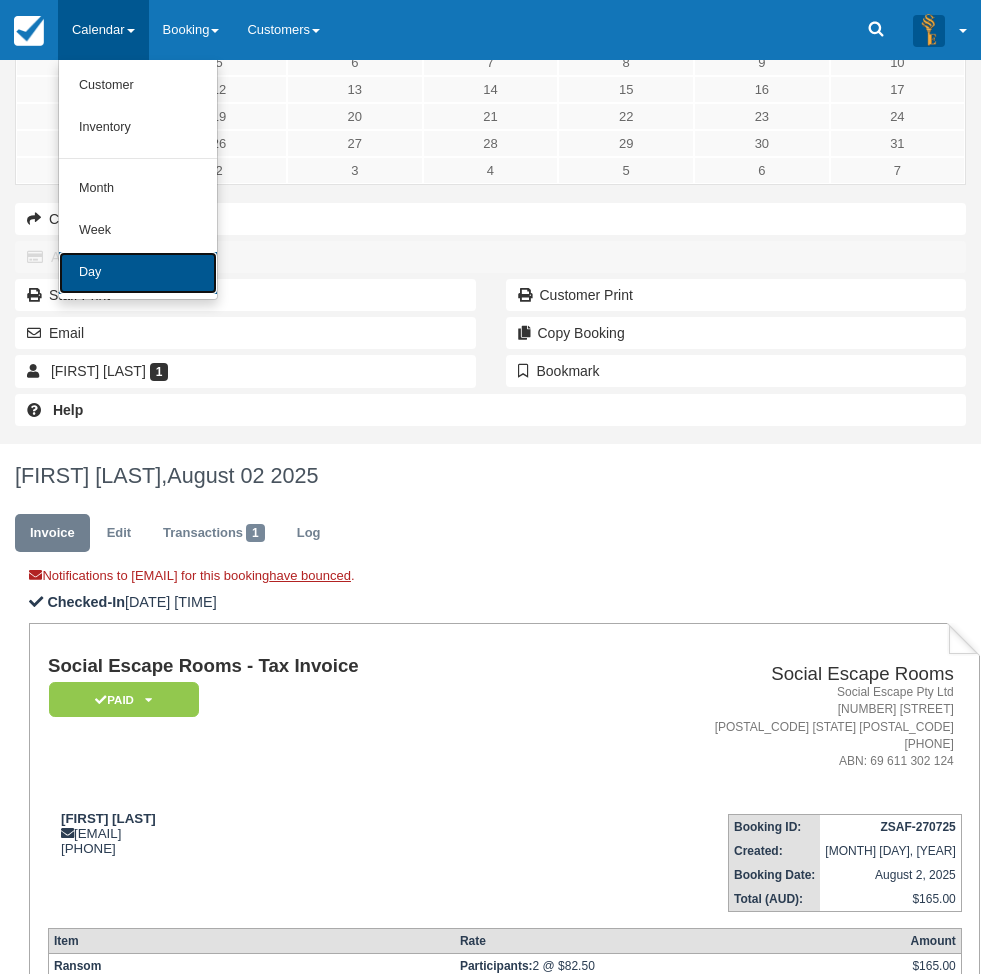 click on "Day" at bounding box center (138, 273) 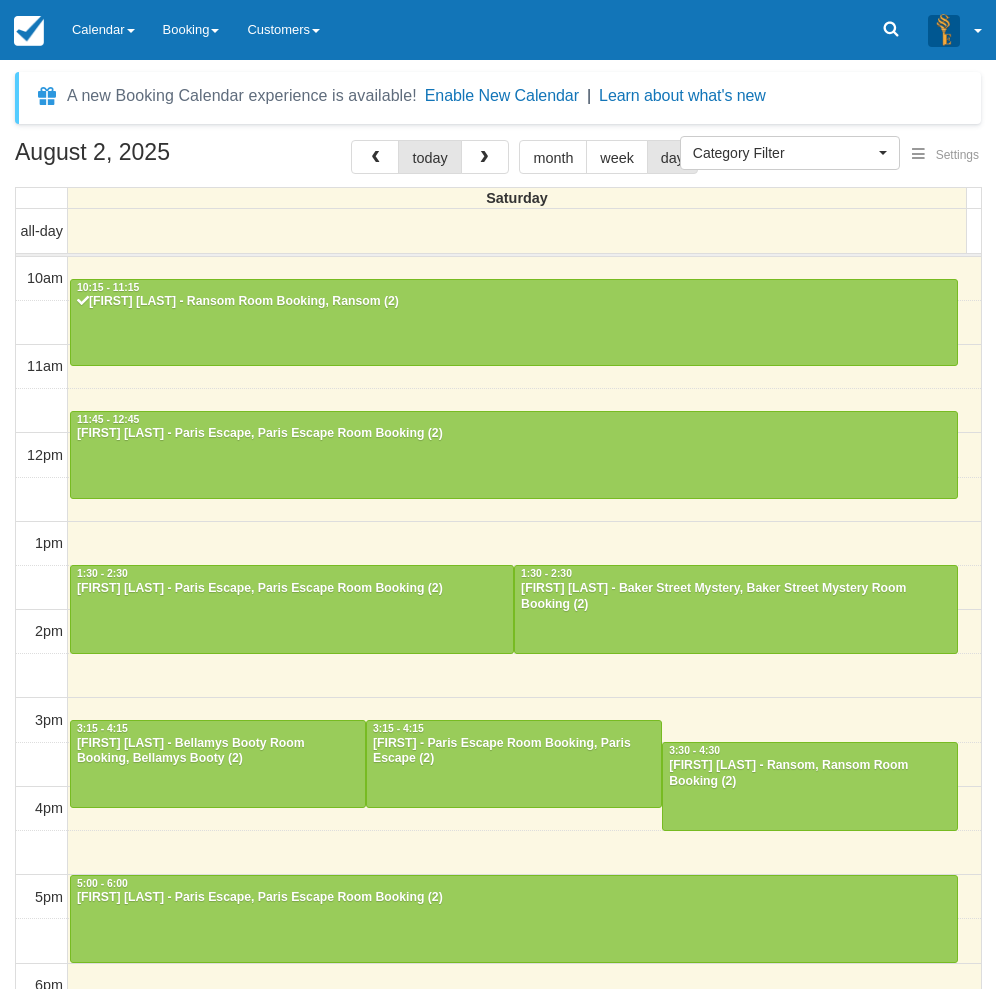 select 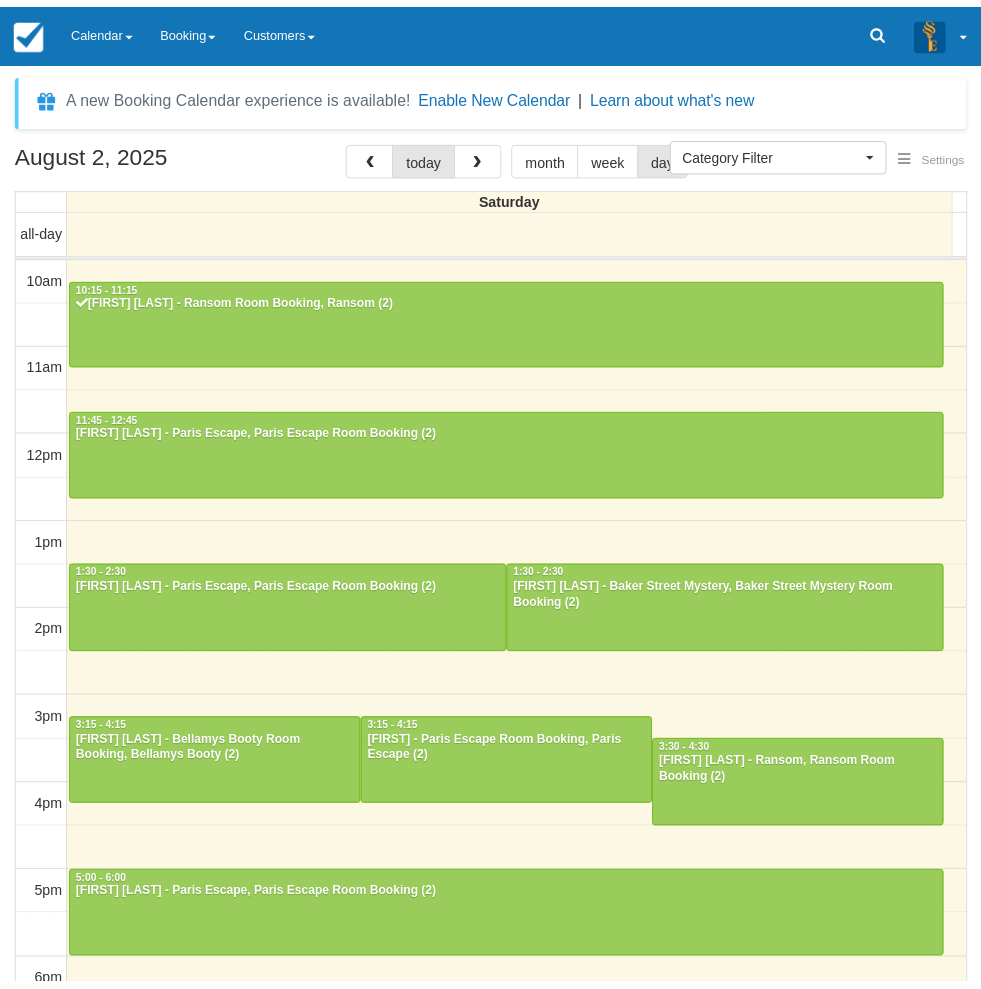 scroll, scrollTop: 0, scrollLeft: 0, axis: both 